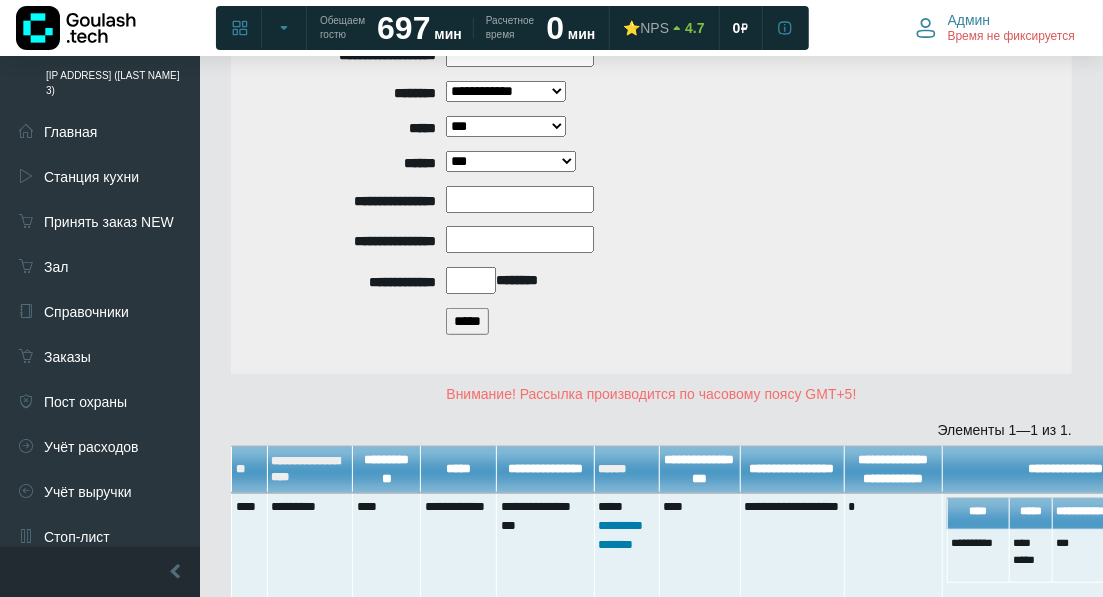 scroll, scrollTop: 328, scrollLeft: 0, axis: vertical 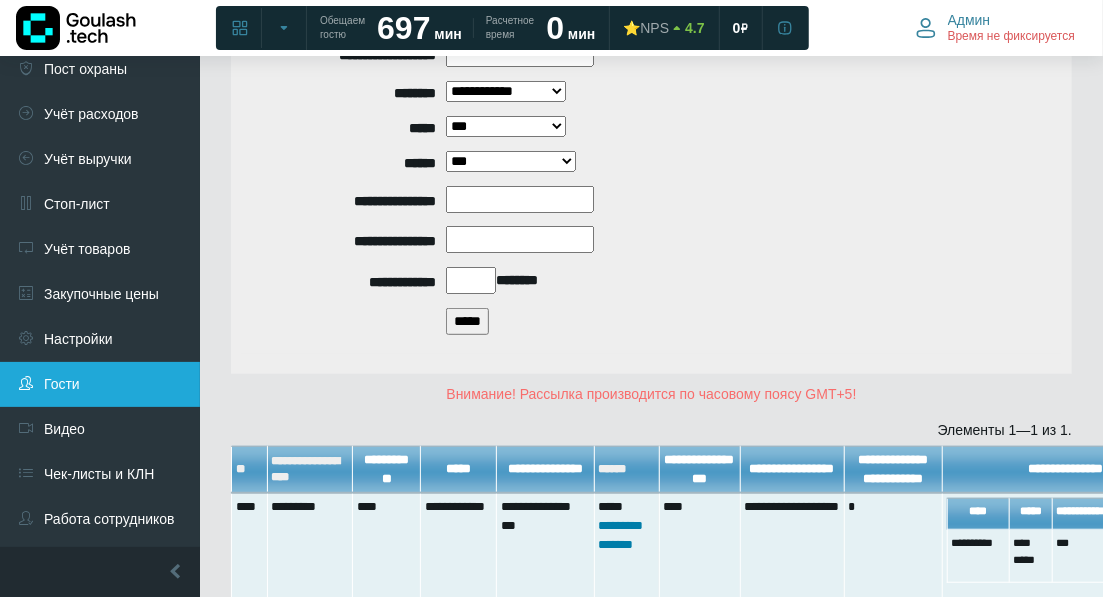 click on "Гости" at bounding box center (100, 384) 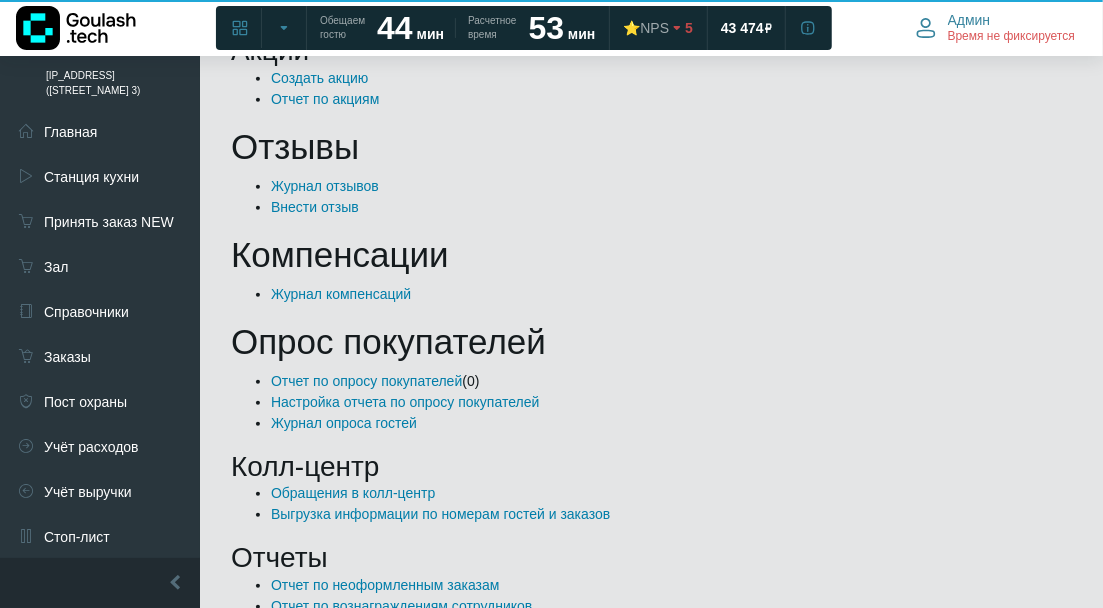 scroll, scrollTop: 333, scrollLeft: 0, axis: vertical 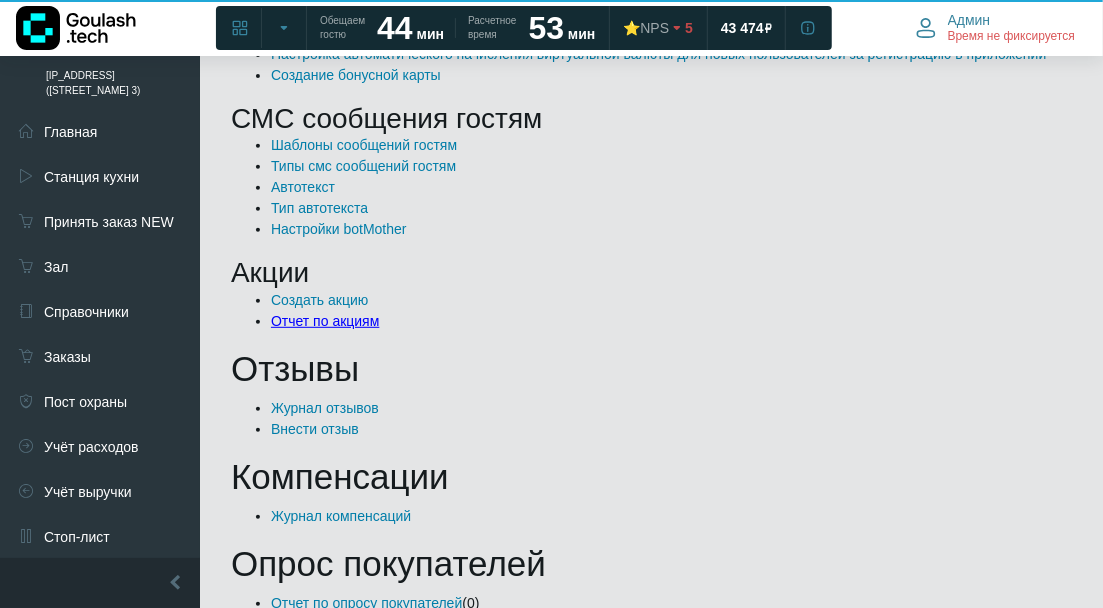 click on "Отчет по акциям" at bounding box center [325, 321] 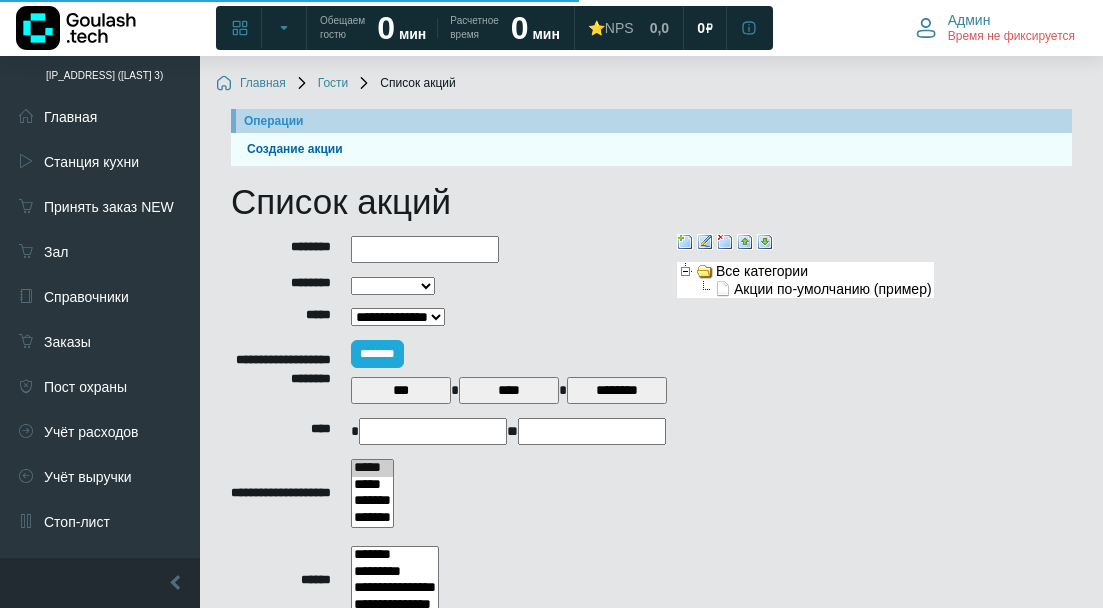 select 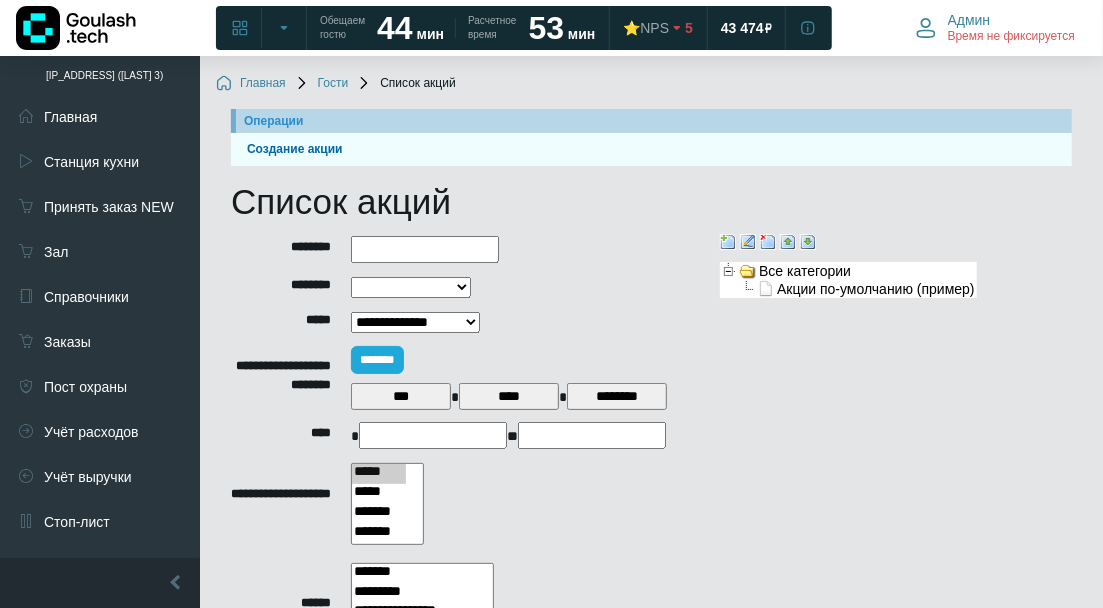 scroll, scrollTop: 333, scrollLeft: 0, axis: vertical 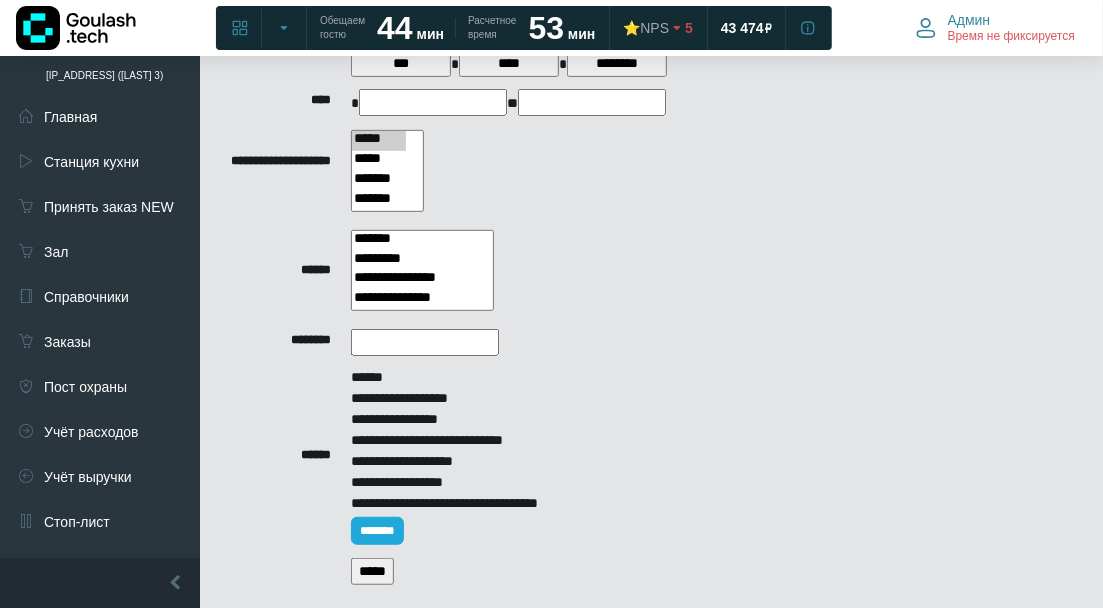 click on "*****" at bounding box center [372, 571] 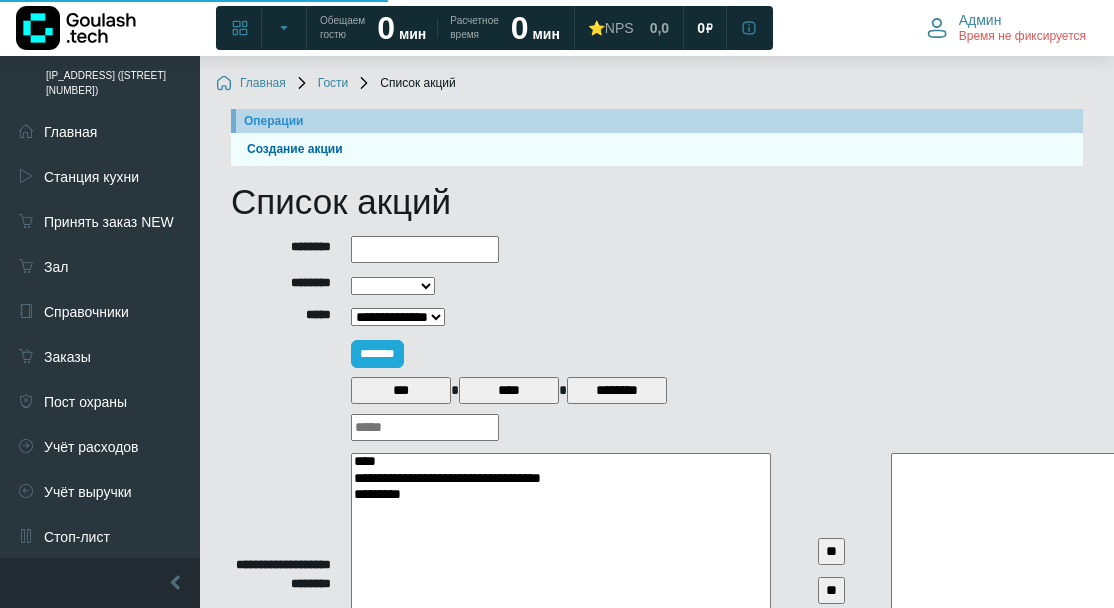 select 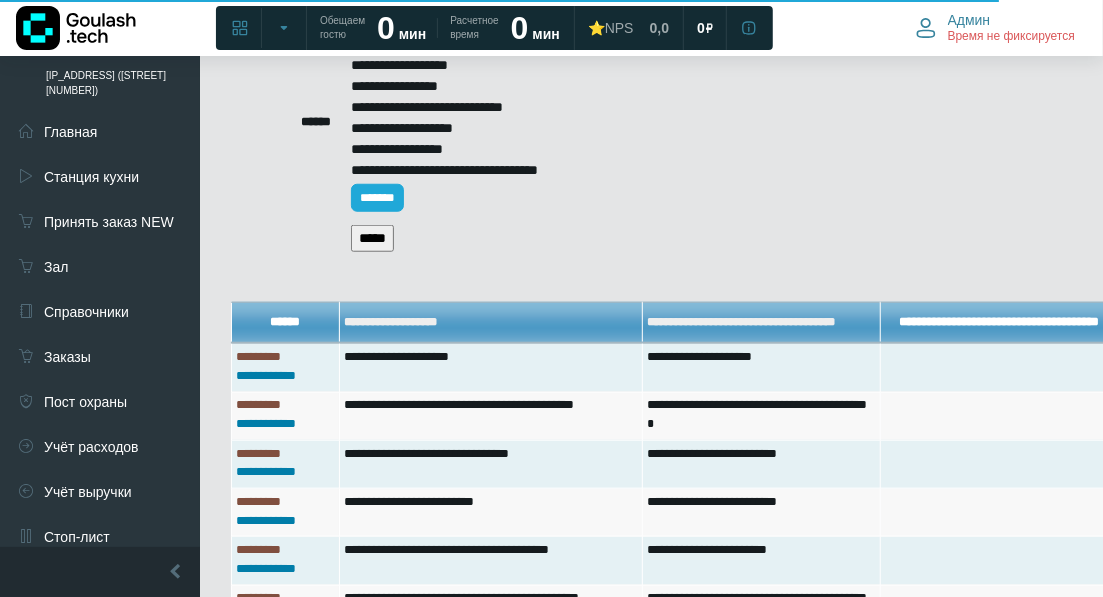 scroll, scrollTop: 444, scrollLeft: 0, axis: vertical 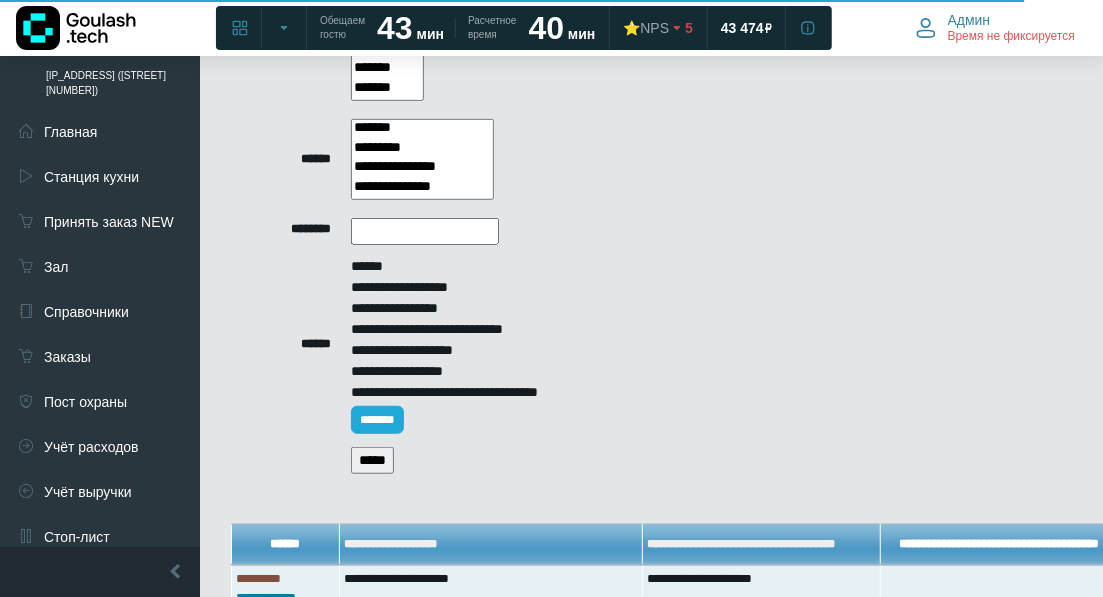 click on "*****" at bounding box center (372, 460) 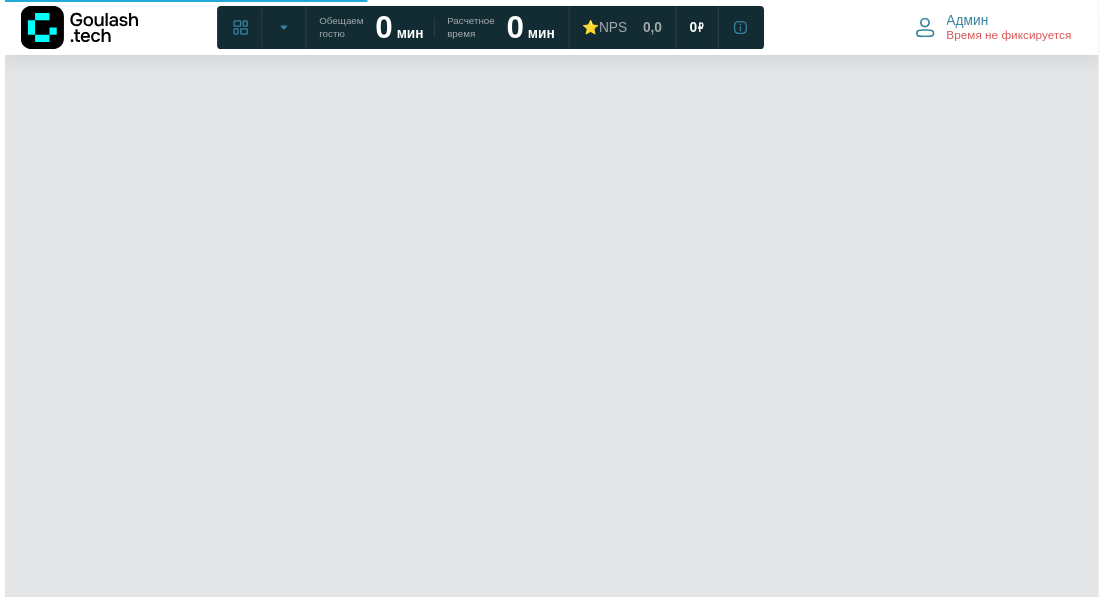 scroll, scrollTop: 0, scrollLeft: 0, axis: both 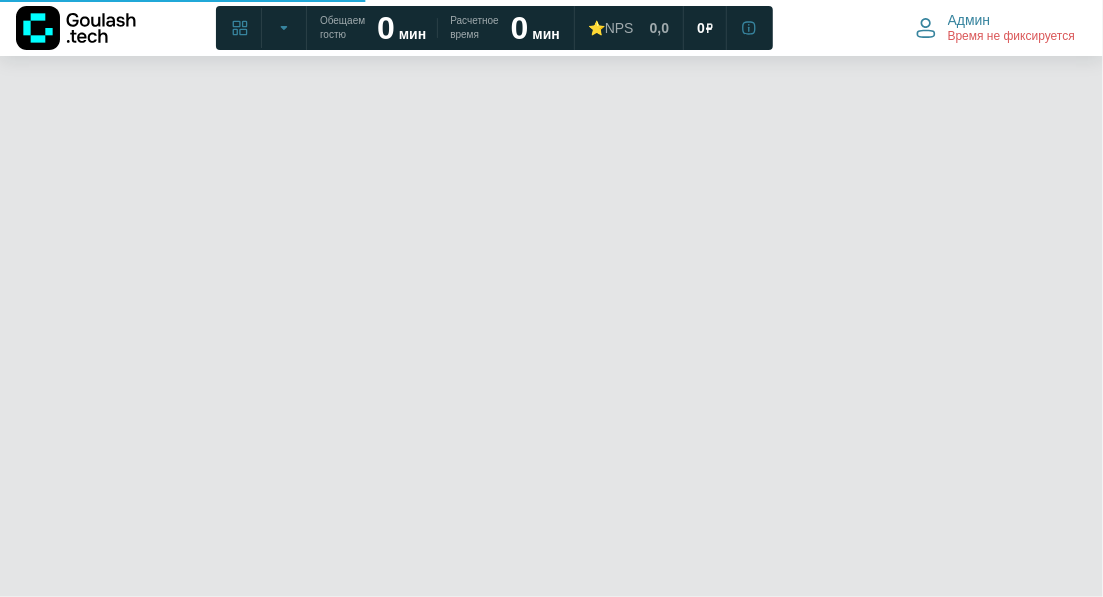 select 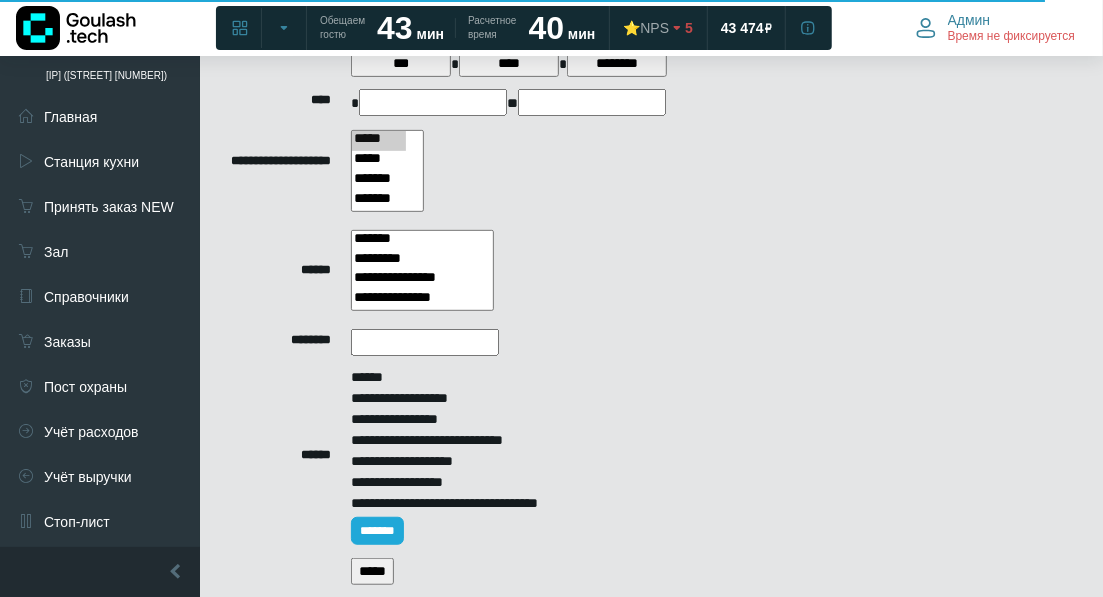 scroll, scrollTop: 222, scrollLeft: 0, axis: vertical 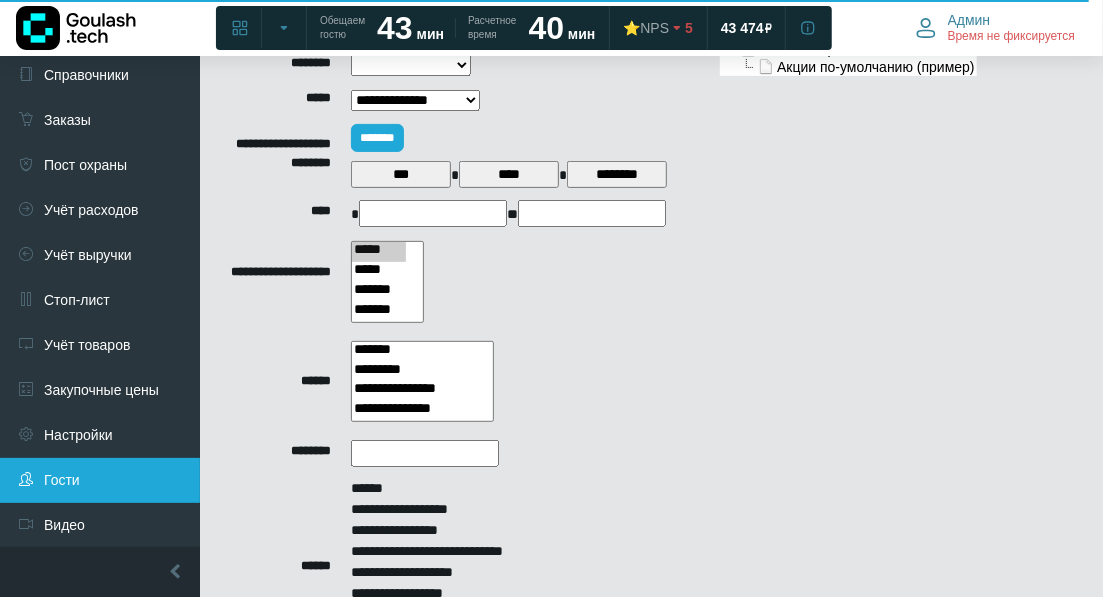 click on "Гости" at bounding box center [100, 480] 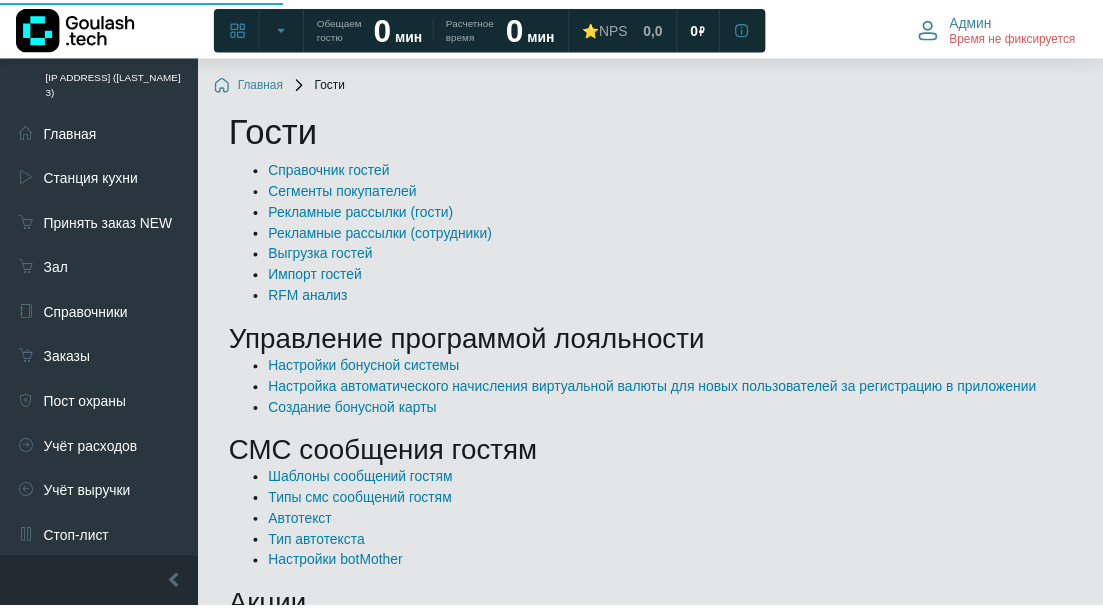 scroll, scrollTop: 0, scrollLeft: 0, axis: both 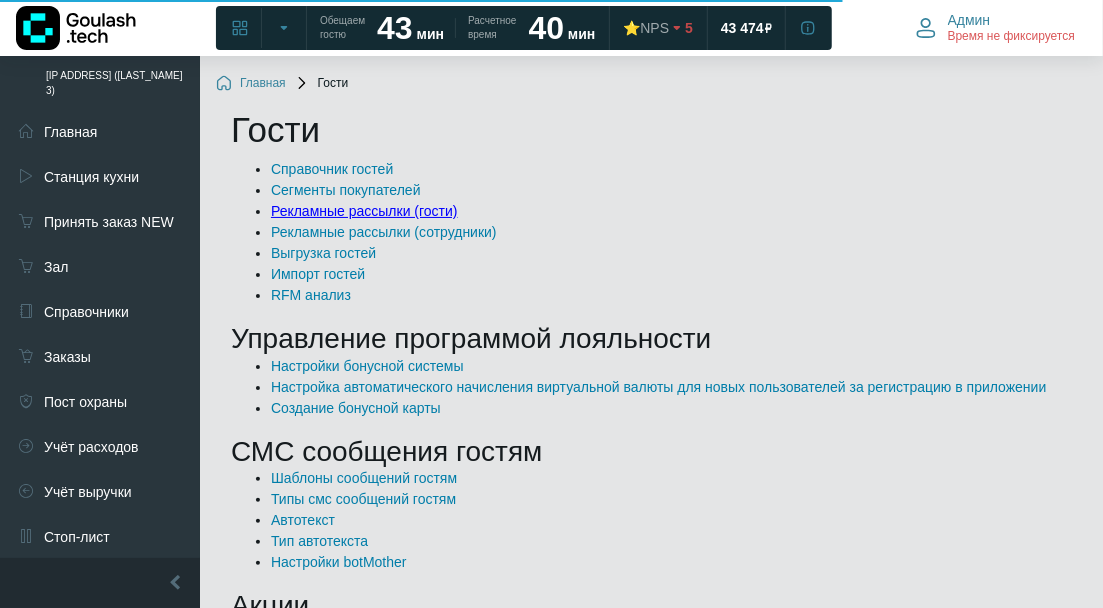 click on "Рекламные рассылки (гости)" at bounding box center (364, 211) 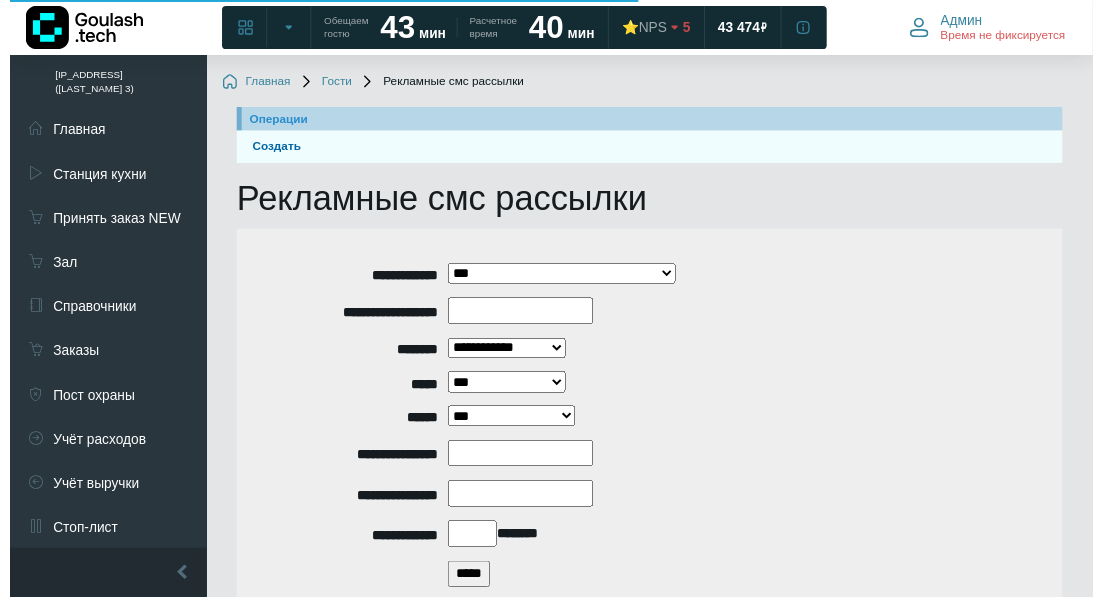 scroll, scrollTop: 263, scrollLeft: 0, axis: vertical 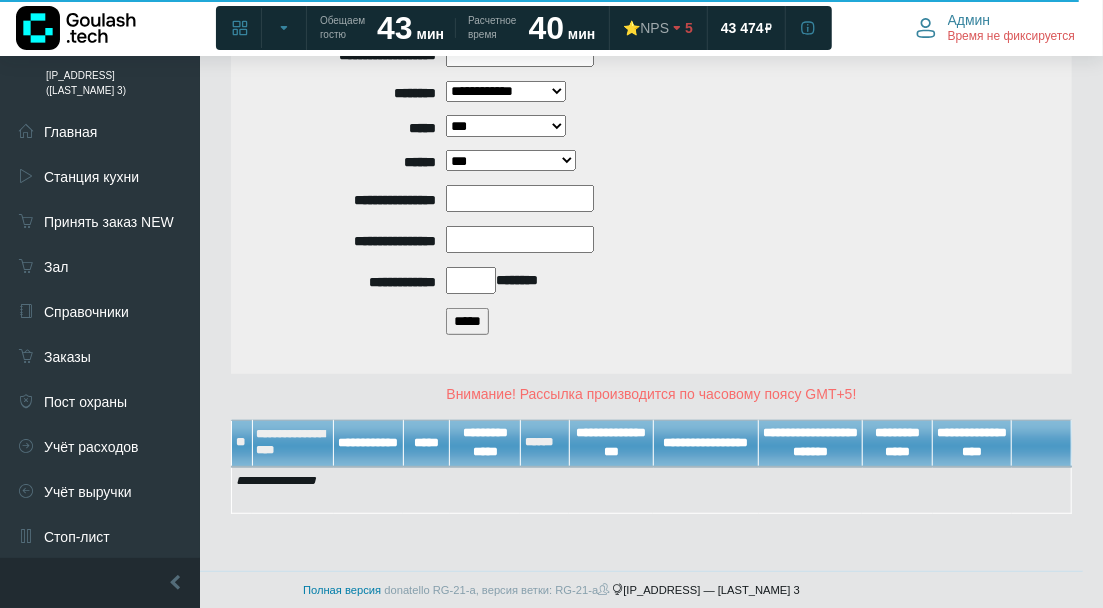 click on "*****" at bounding box center (467, 321) 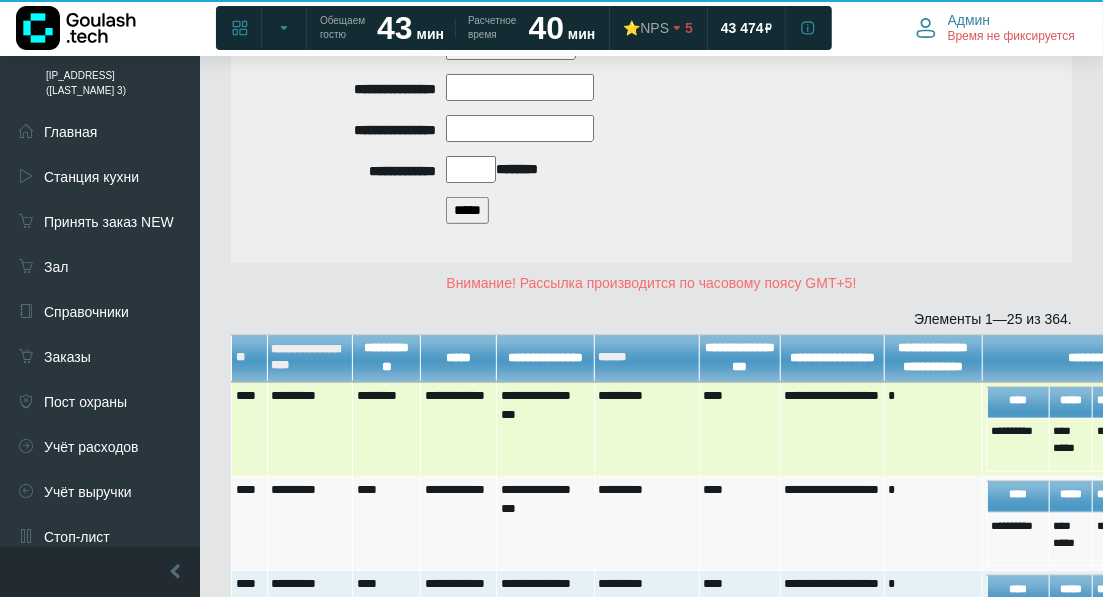 scroll, scrollTop: 485, scrollLeft: 0, axis: vertical 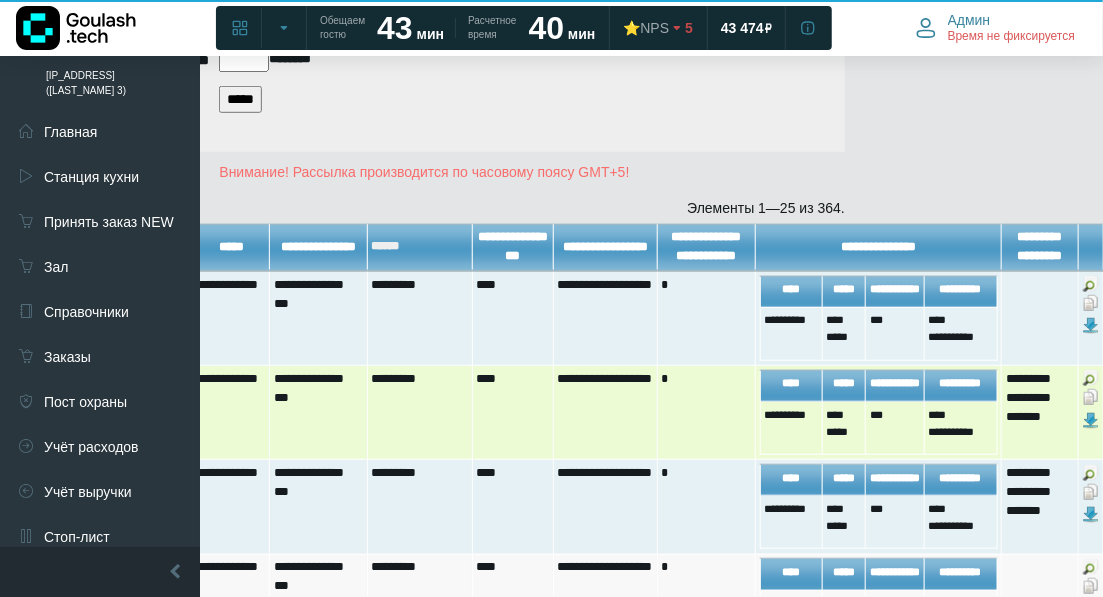click at bounding box center (1091, 397) 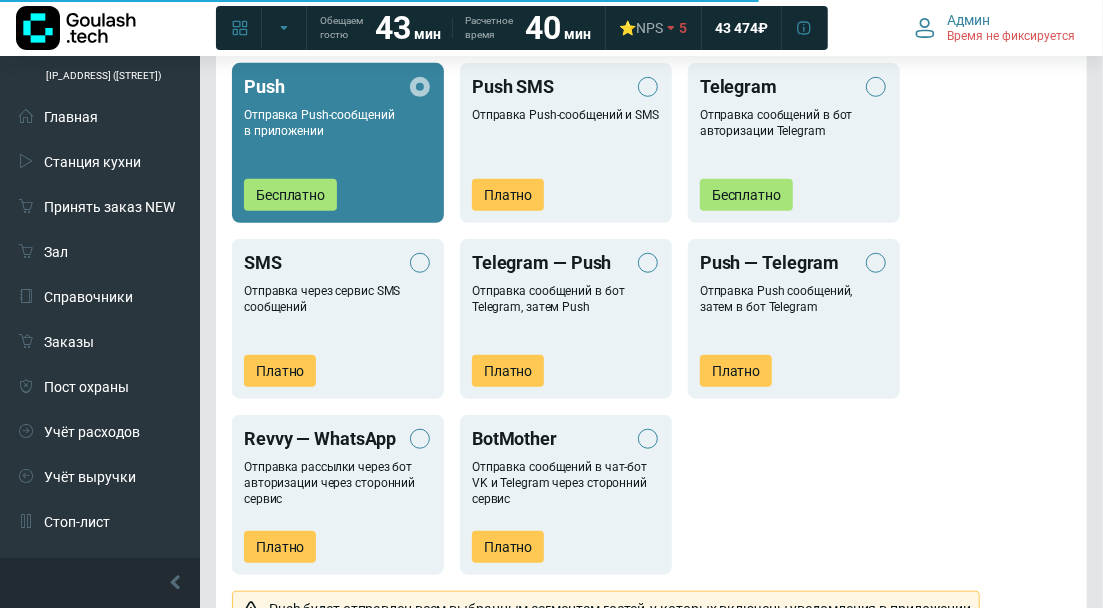 scroll, scrollTop: 888, scrollLeft: 0, axis: vertical 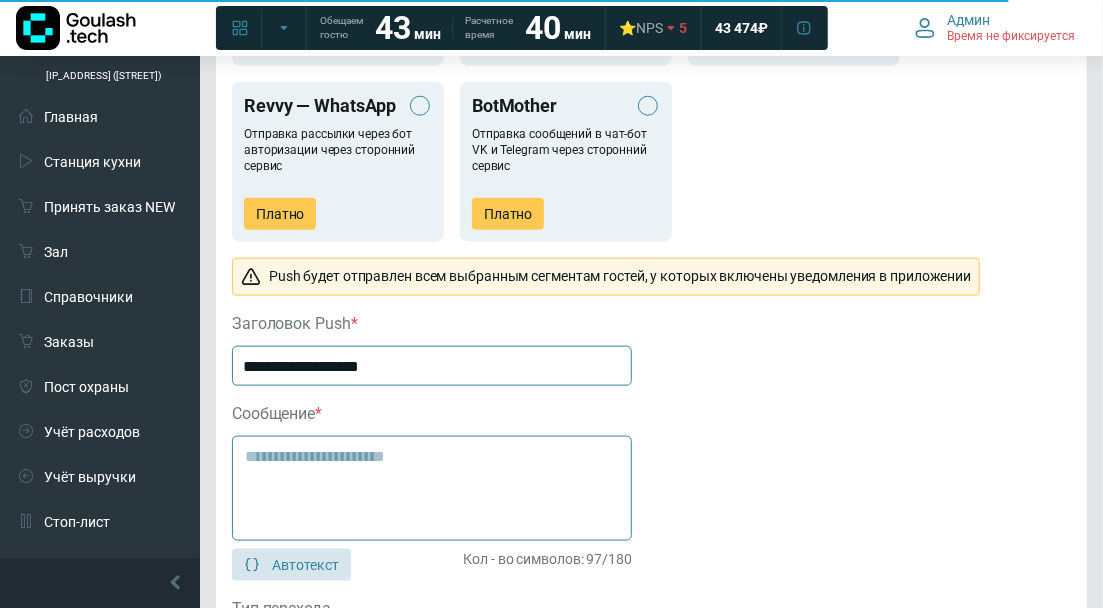 drag, startPoint x: 401, startPoint y: 455, endPoint x: 223, endPoint y: 456, distance: 178.0028 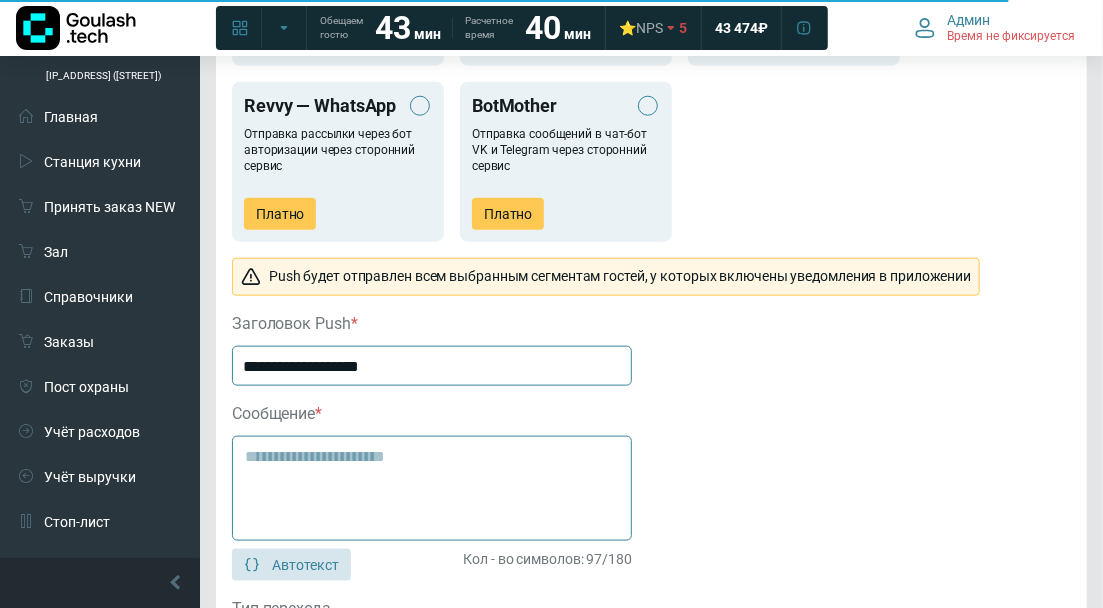 click on "Общие настройки Название рассылки  * ********* Получатели Выберите сегменты гостей кому вы хотите отправить рассылку или загрузите готовую базу гостей ВСЕ Выбрать сегмент Чтобы выбрать сегмент удалите загруженный файл Создать сегмент Создание нового сегмента Импорт готовой базы Чтобы загрузить готовую базу гостей удалите выбранные сегменты Тип рассылки Push Отправка Push-сообщений в приложении Бесплатно Push SMS Отправка Push-сообщений и SMS Платно Telegram Отправка сообщений в бот авторизации Telegram Бесплатно SMS Отправка через сервис SMS сообщений Платно Telegram — Push * * с" 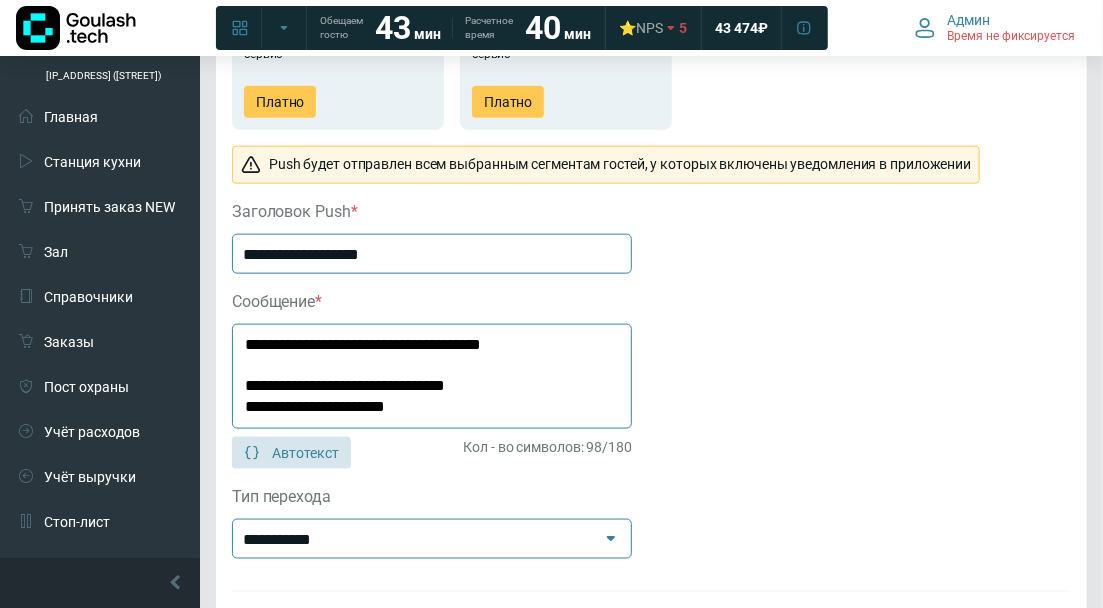 scroll, scrollTop: 1333, scrollLeft: 0, axis: vertical 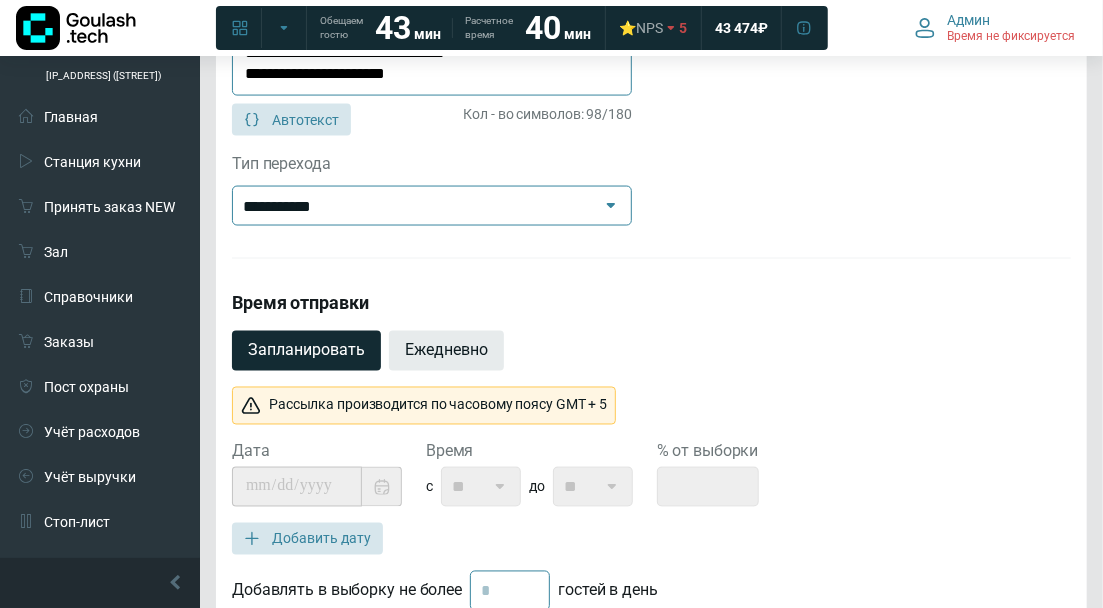 type 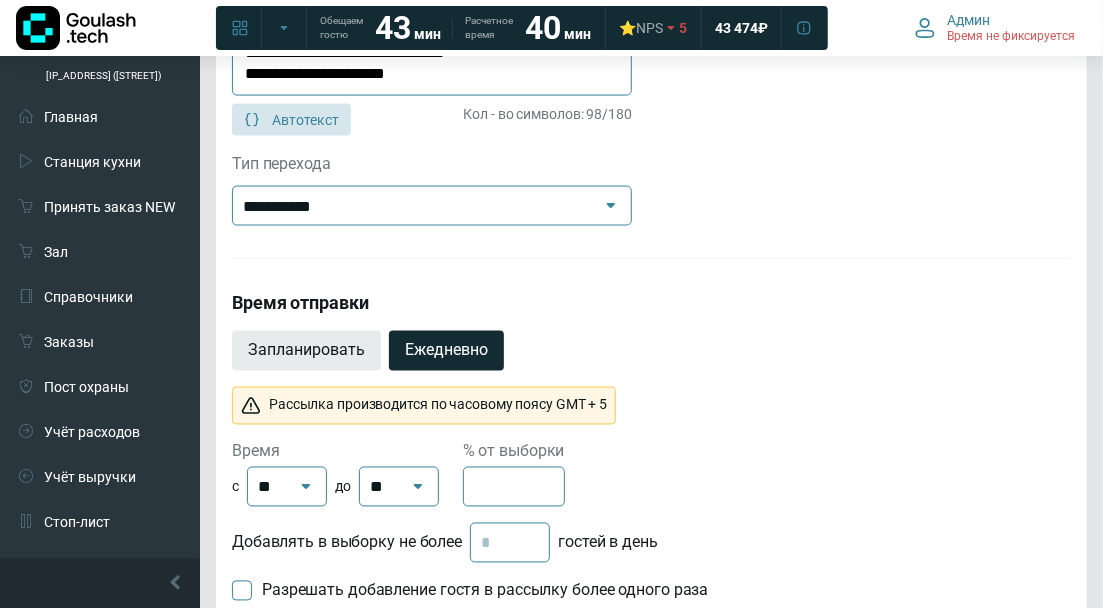 click on "Запланировать" at bounding box center (306, 351) 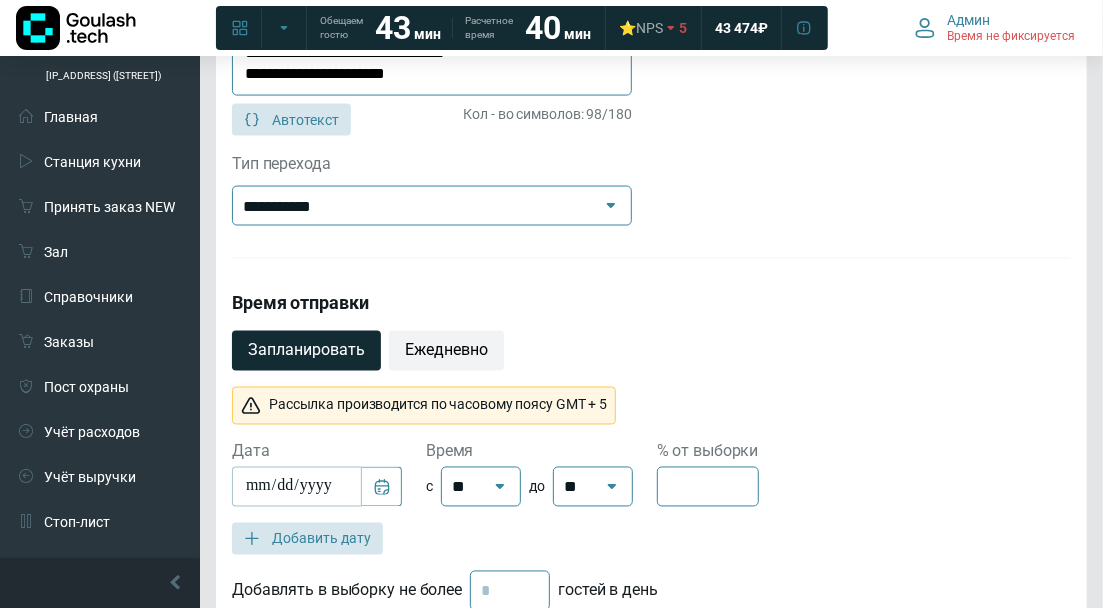 scroll, scrollTop: 1555, scrollLeft: 0, axis: vertical 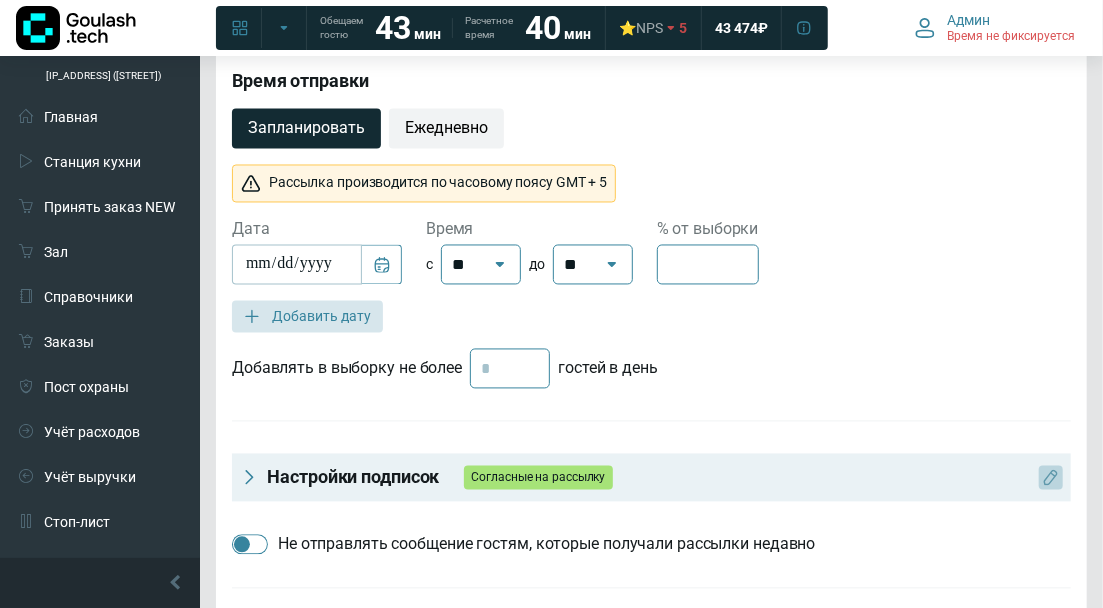 click 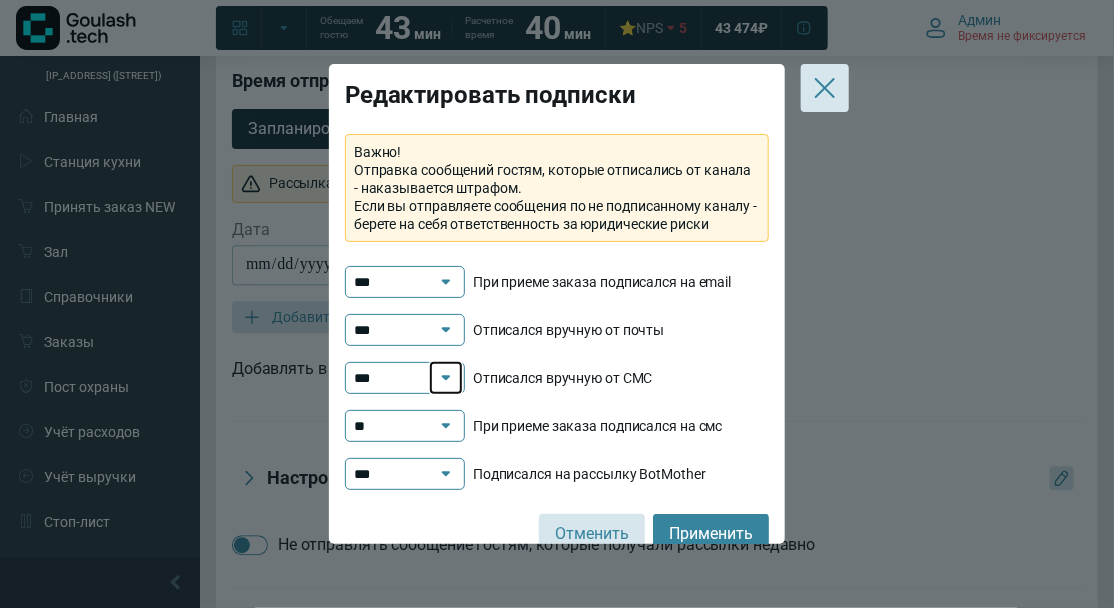 click on "***" at bounding box center [446, 378] 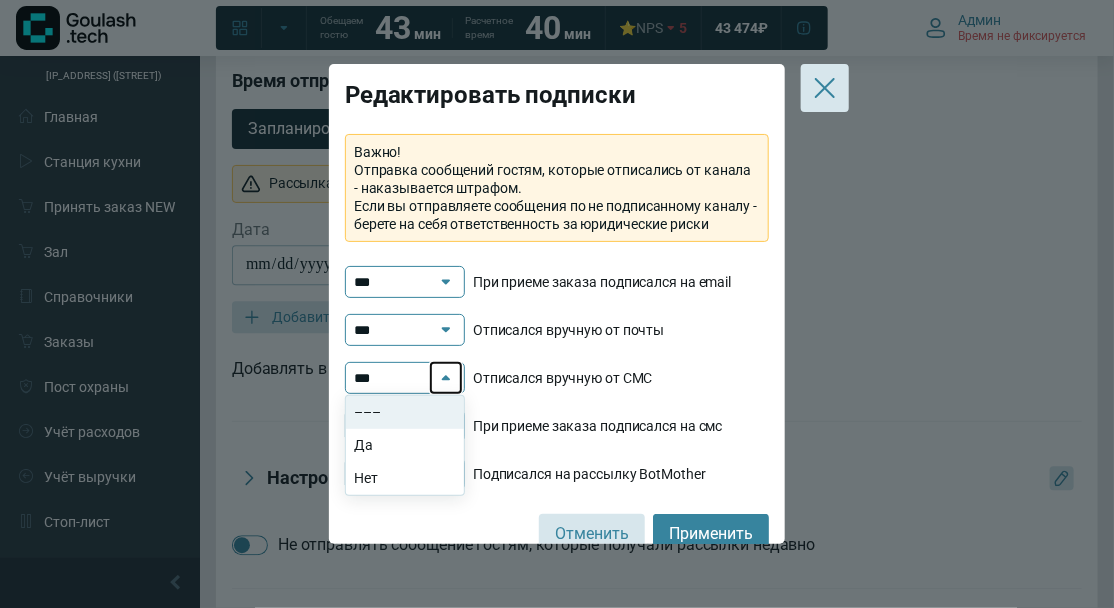 click 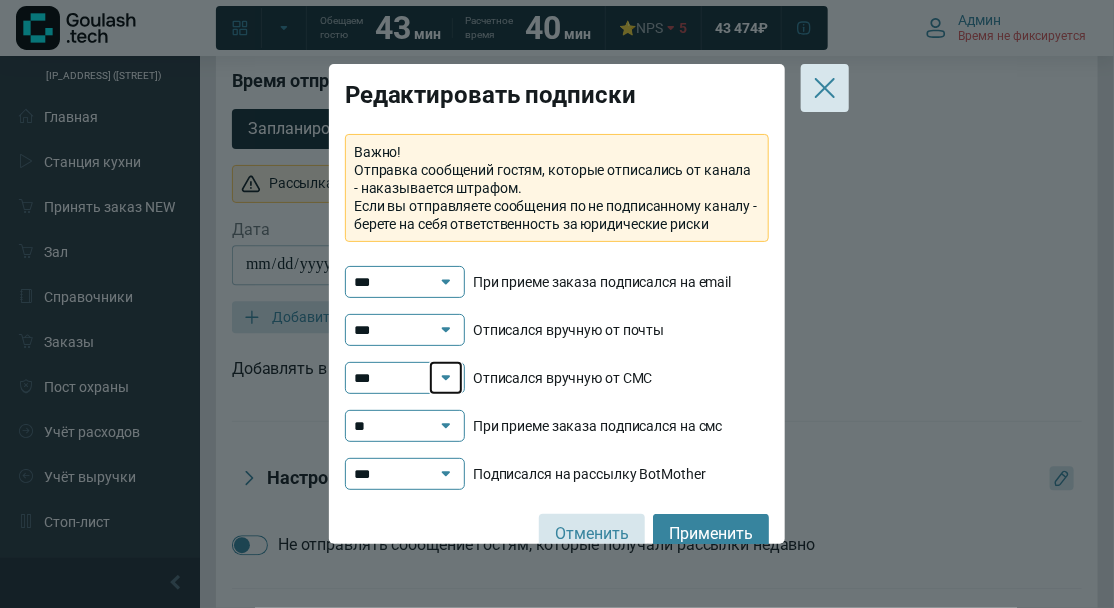 click 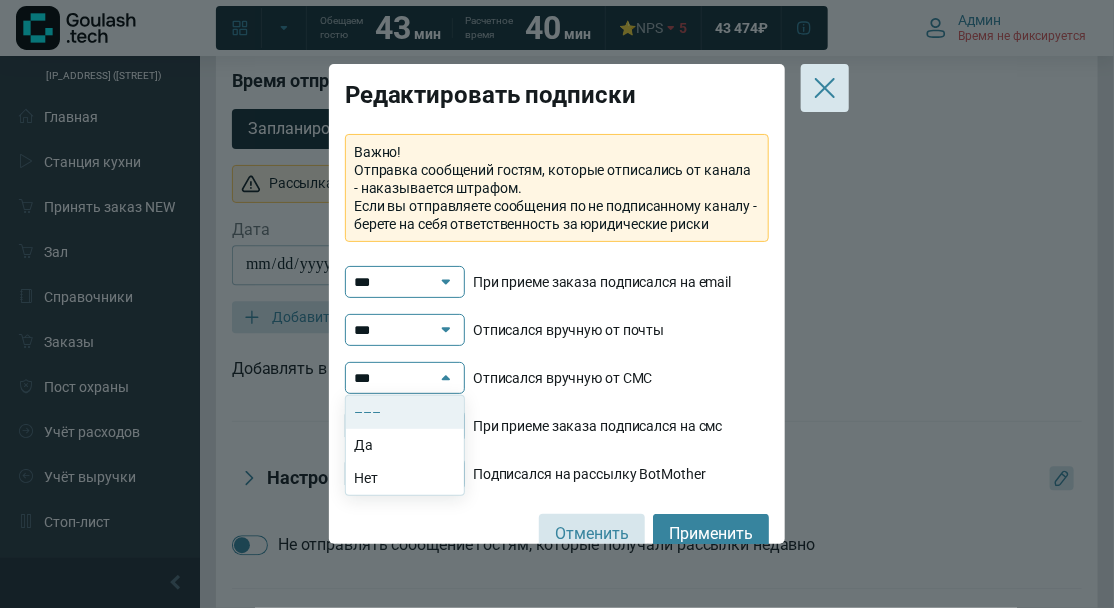 click on "–––" 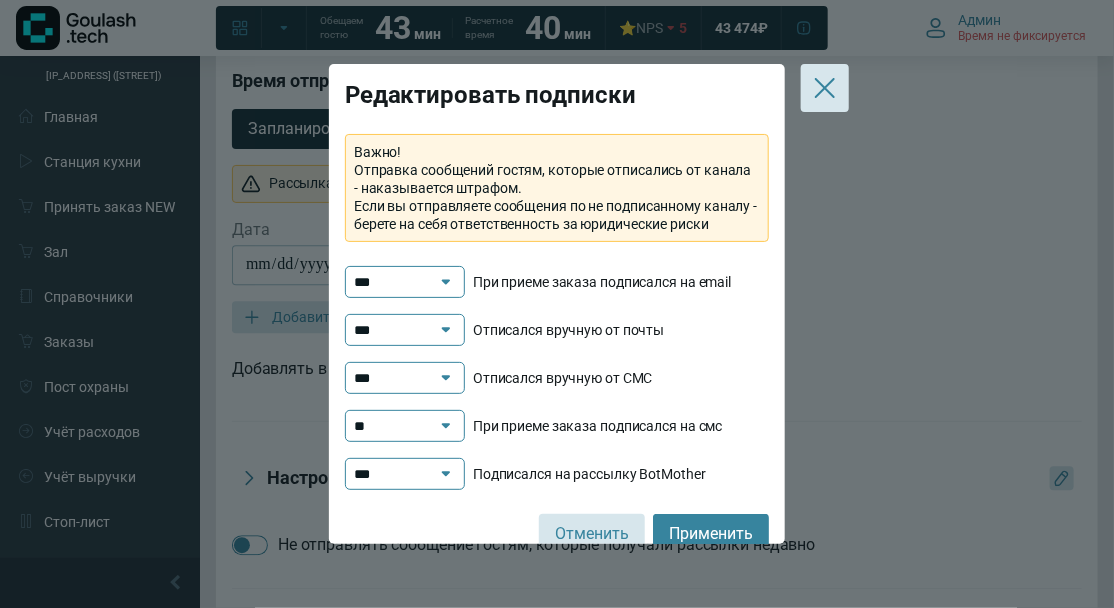click on "**" at bounding box center (395, 426) 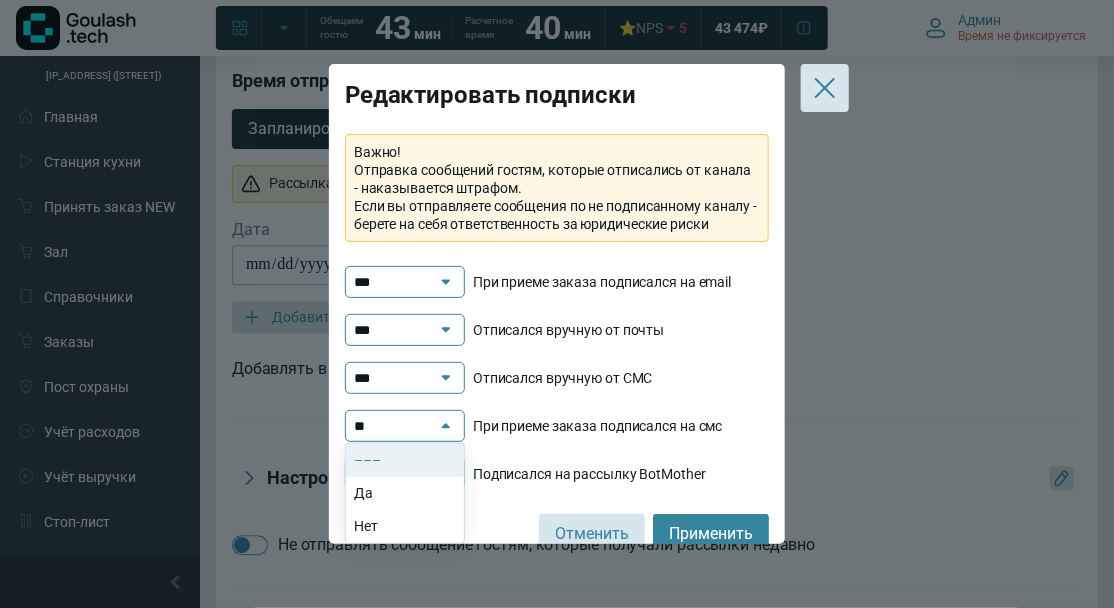 click on "–––" 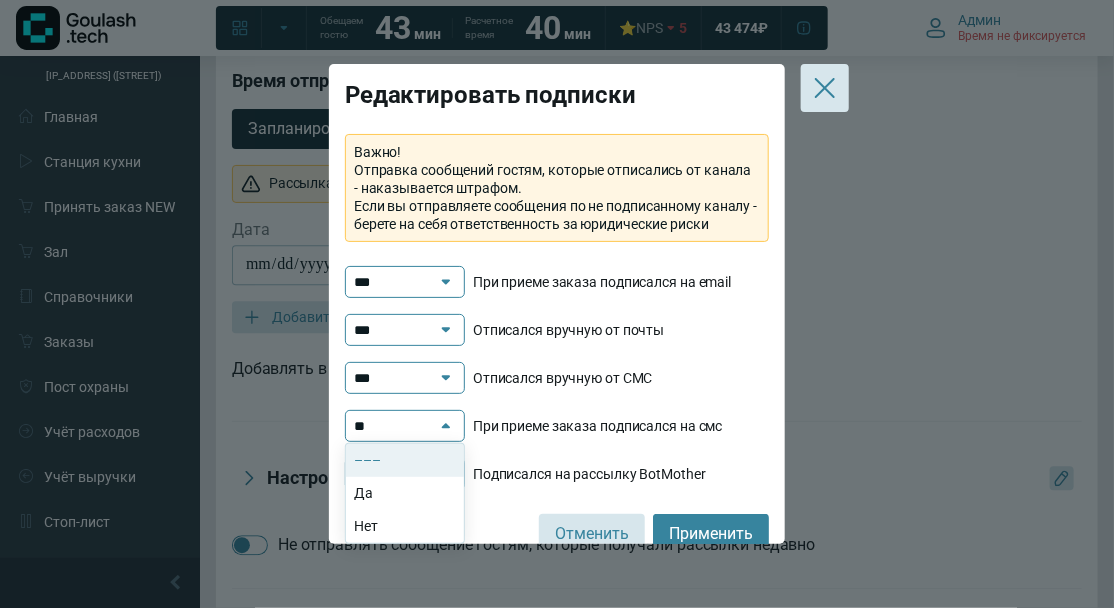 type on "***" 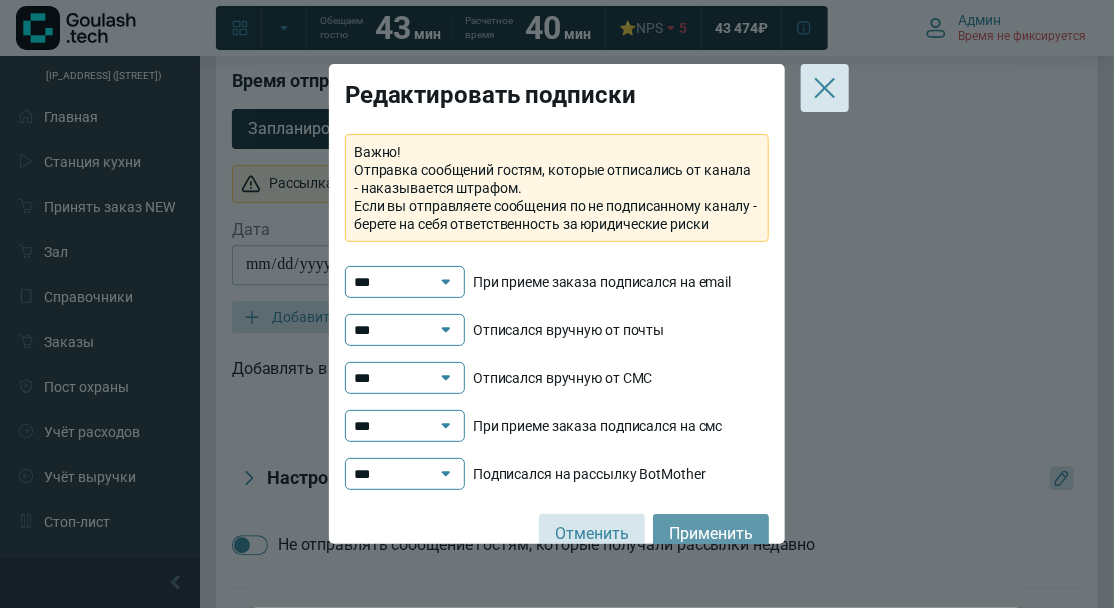 click on "Применить" at bounding box center (711, 534) 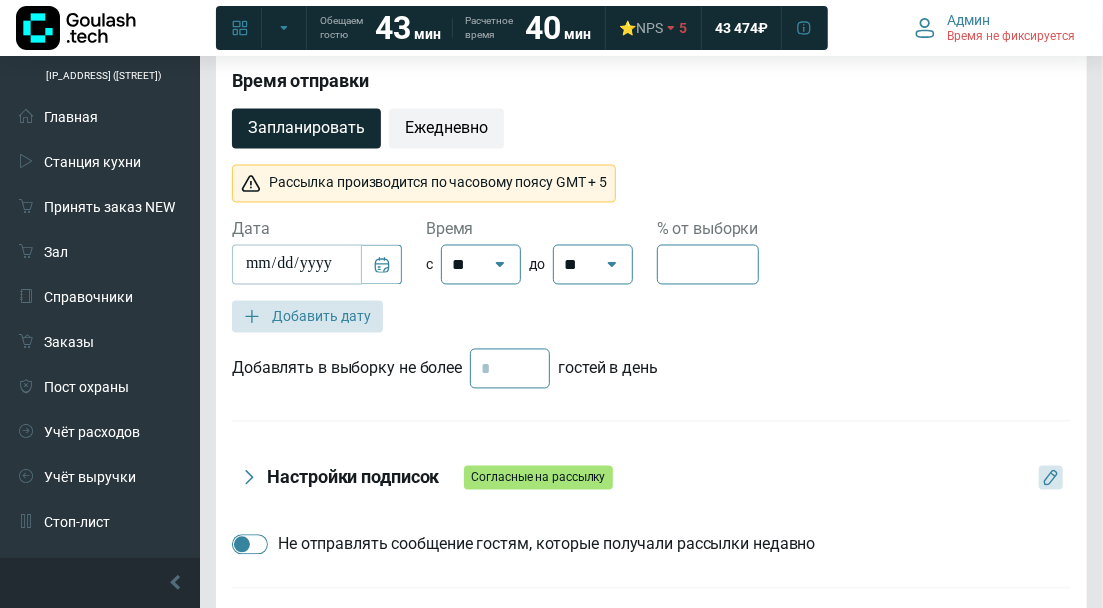 scroll, scrollTop: 1767, scrollLeft: 0, axis: vertical 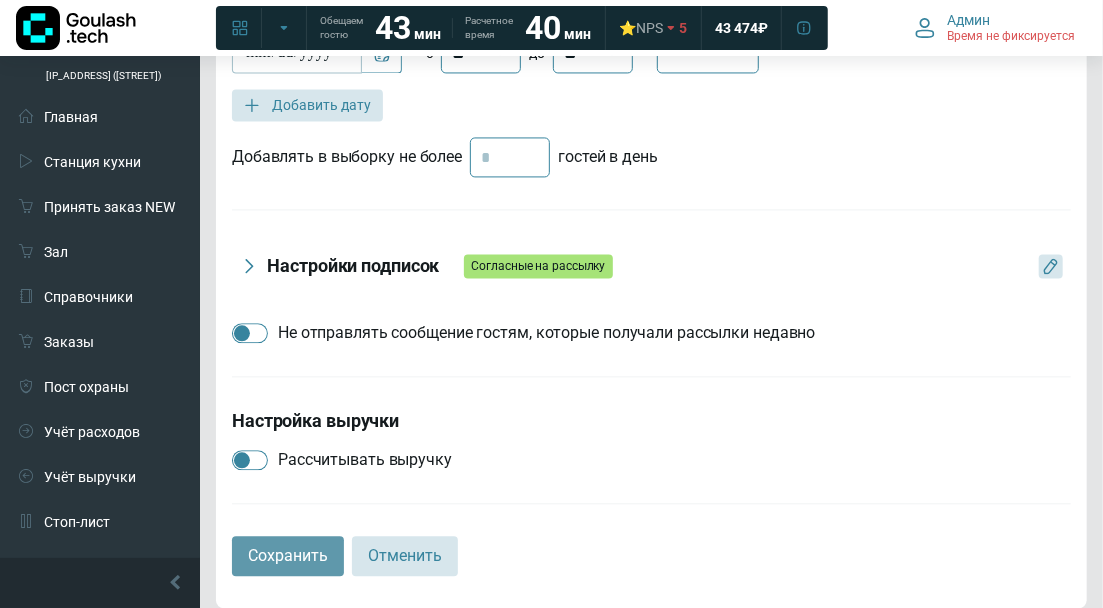 click on "Сохранить" at bounding box center [288, 556] 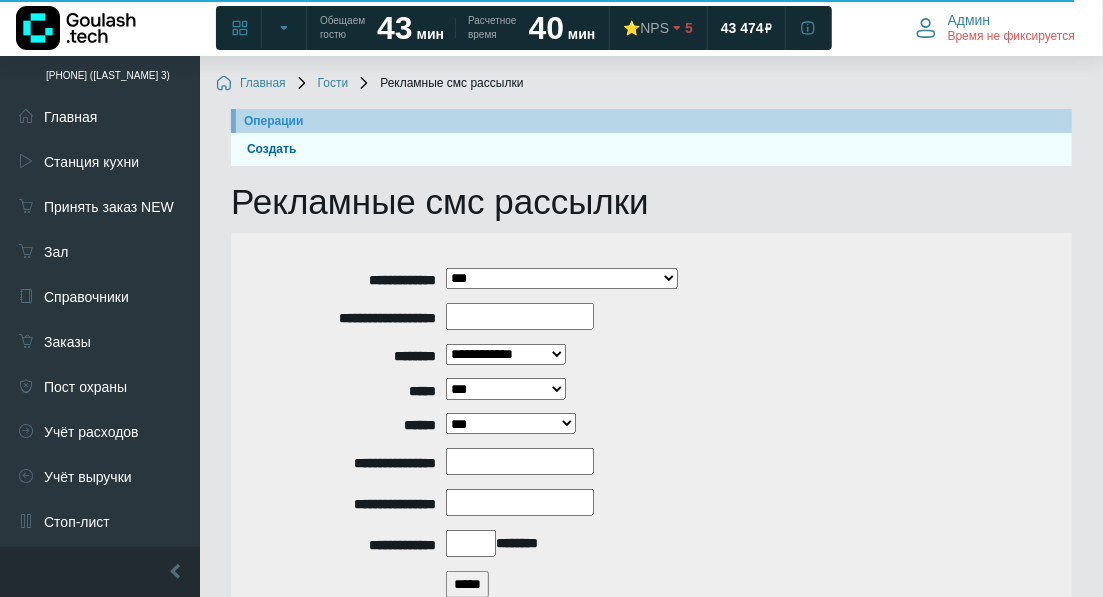 scroll, scrollTop: 333, scrollLeft: 0, axis: vertical 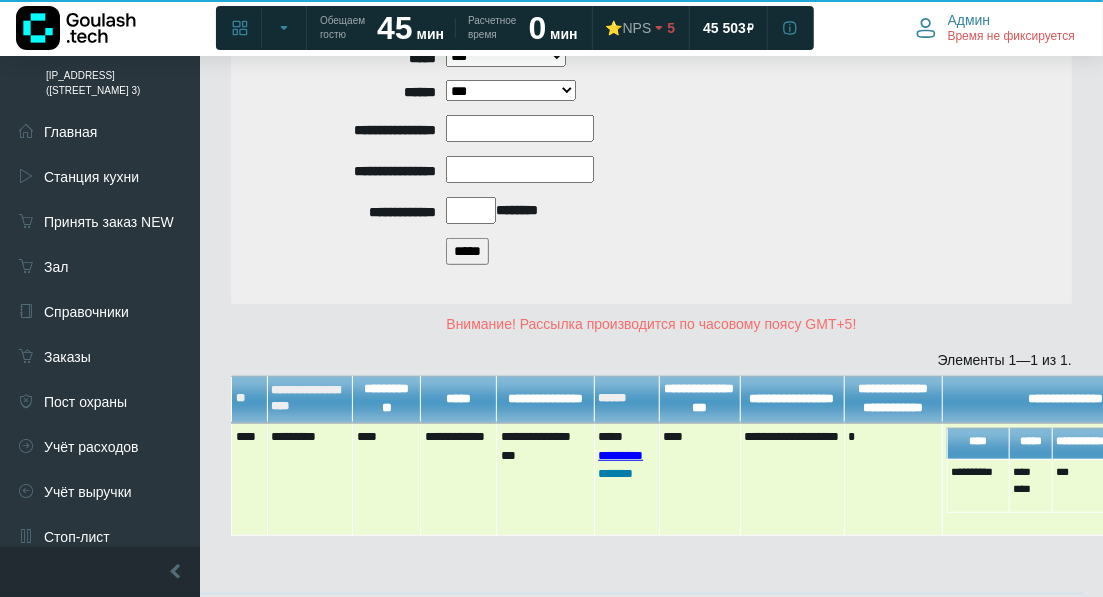 click on "*********" at bounding box center (620, 455) 